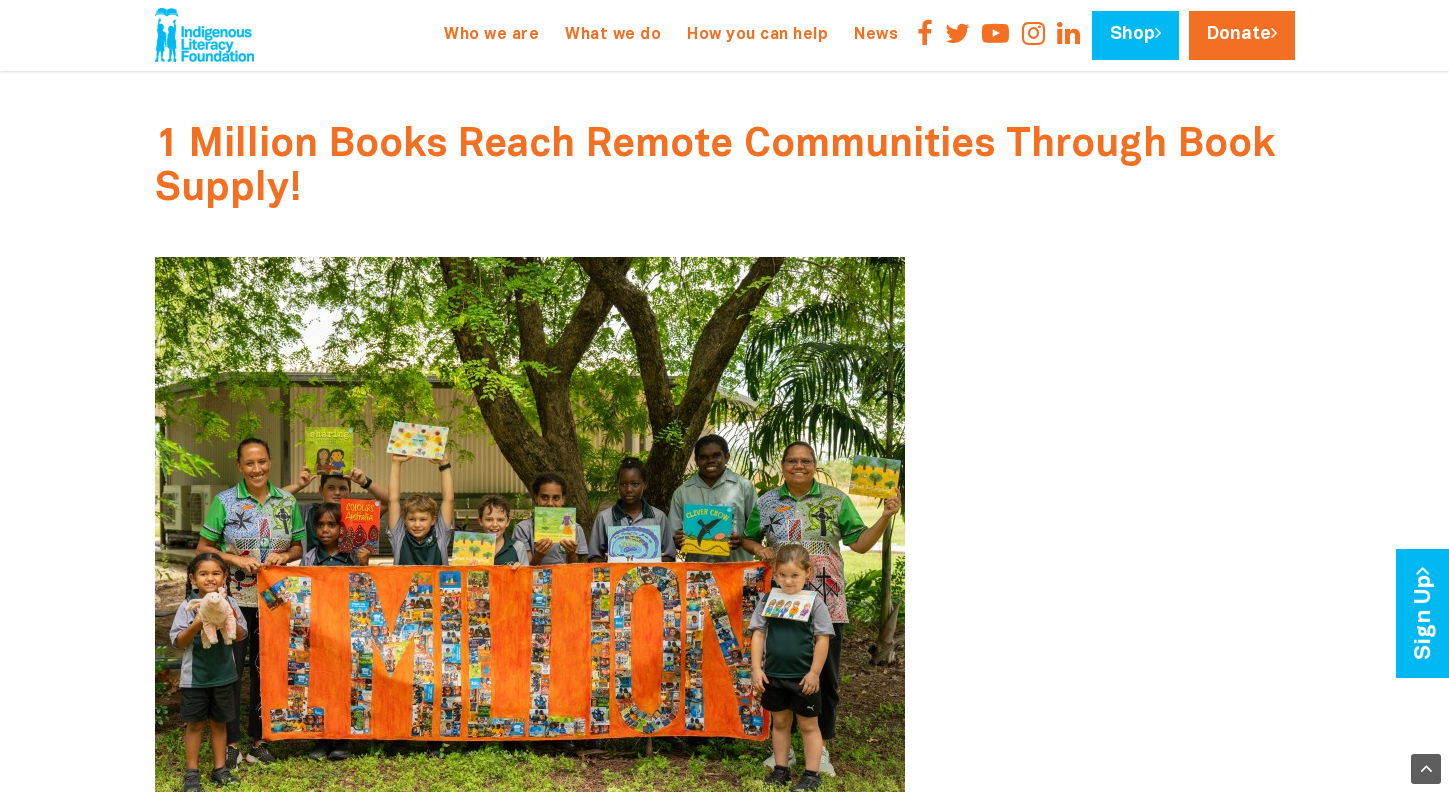 scroll, scrollTop: 1277, scrollLeft: 0, axis: vertical 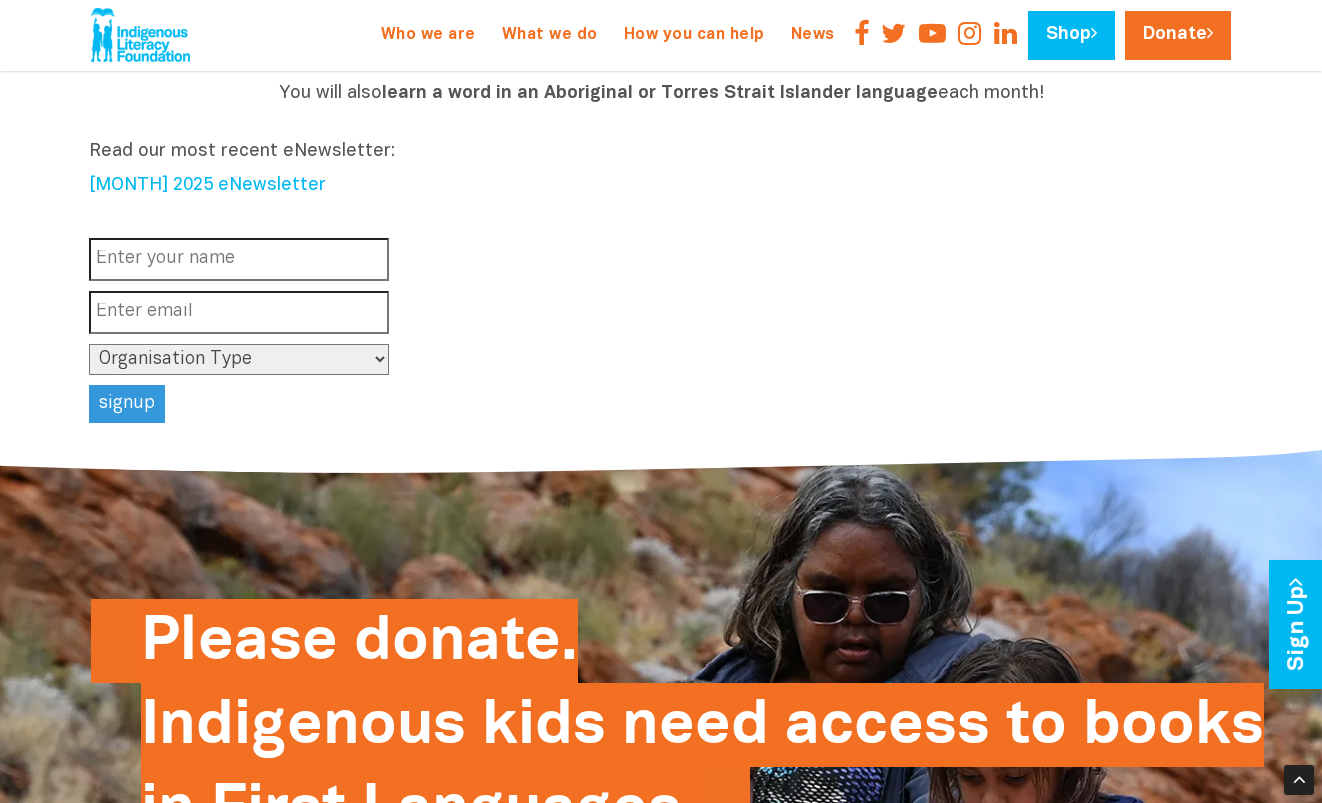 click at bounding box center [239, 259] 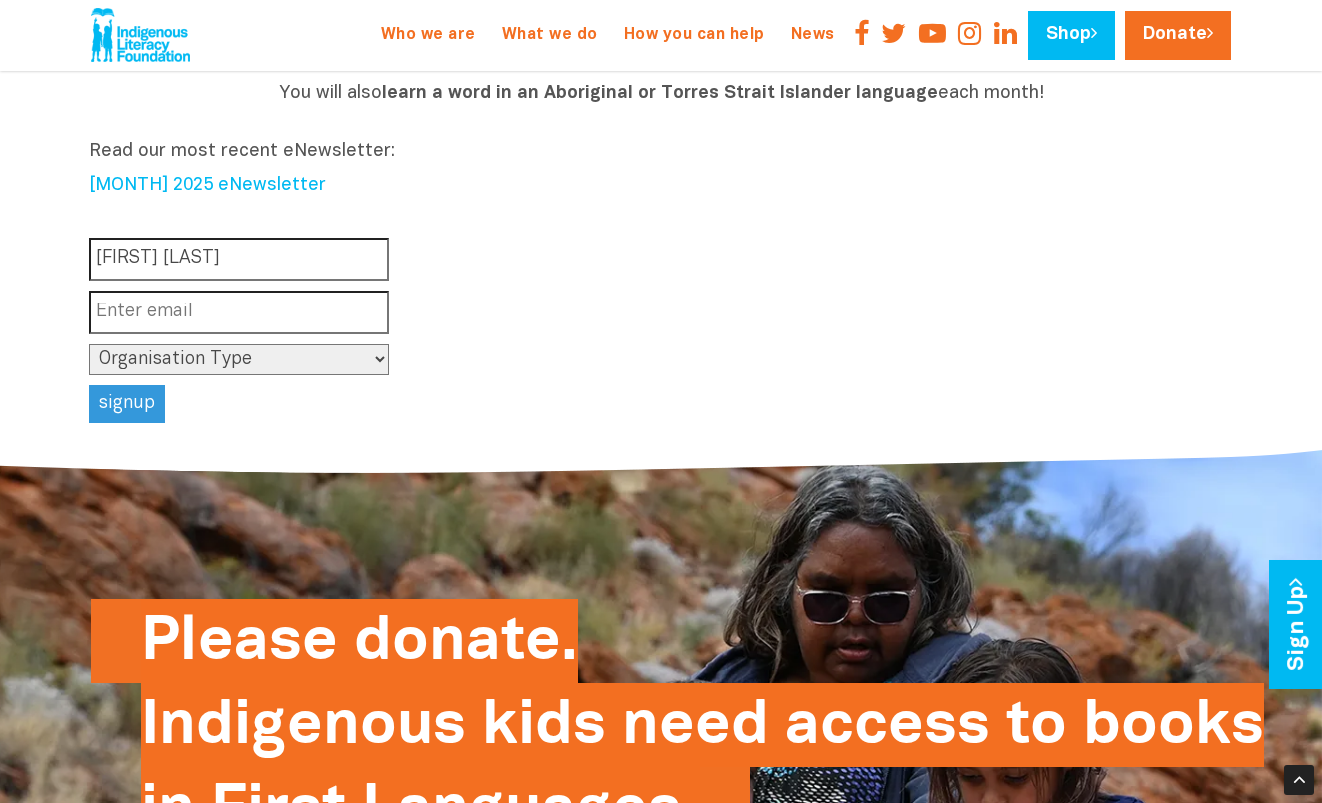 type on "Kalpen Patel" 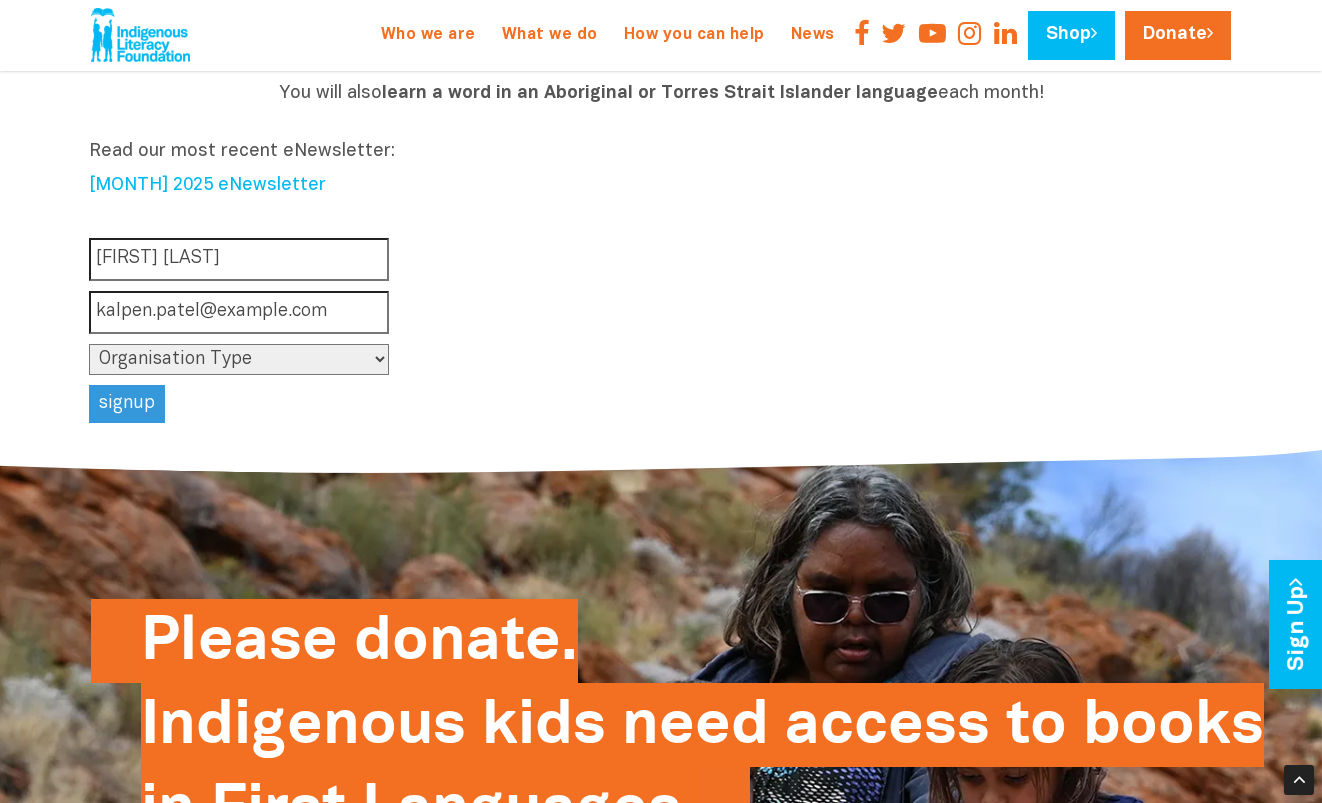 scroll, scrollTop: 0, scrollLeft: 36, axis: horizontal 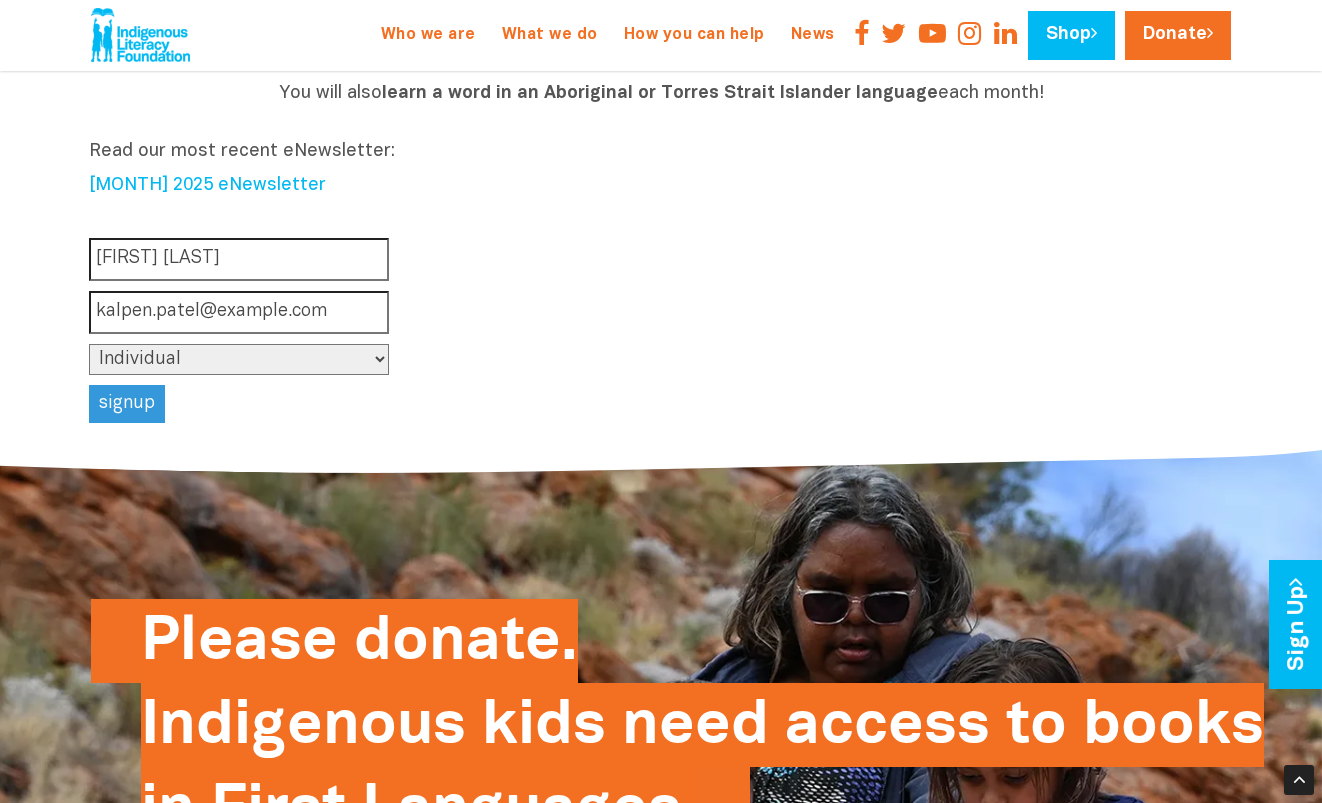 click on "signup" at bounding box center [127, 404] 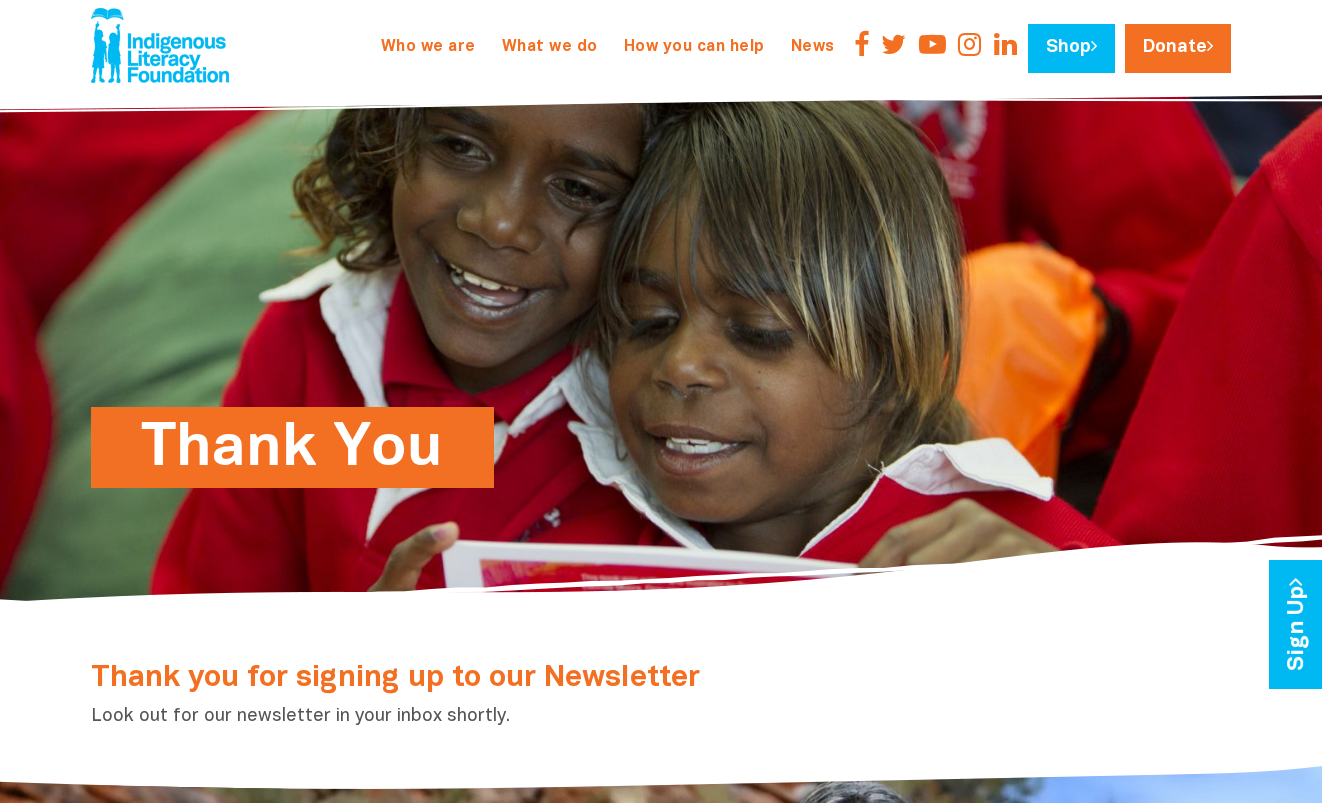 scroll, scrollTop: 0, scrollLeft: 0, axis: both 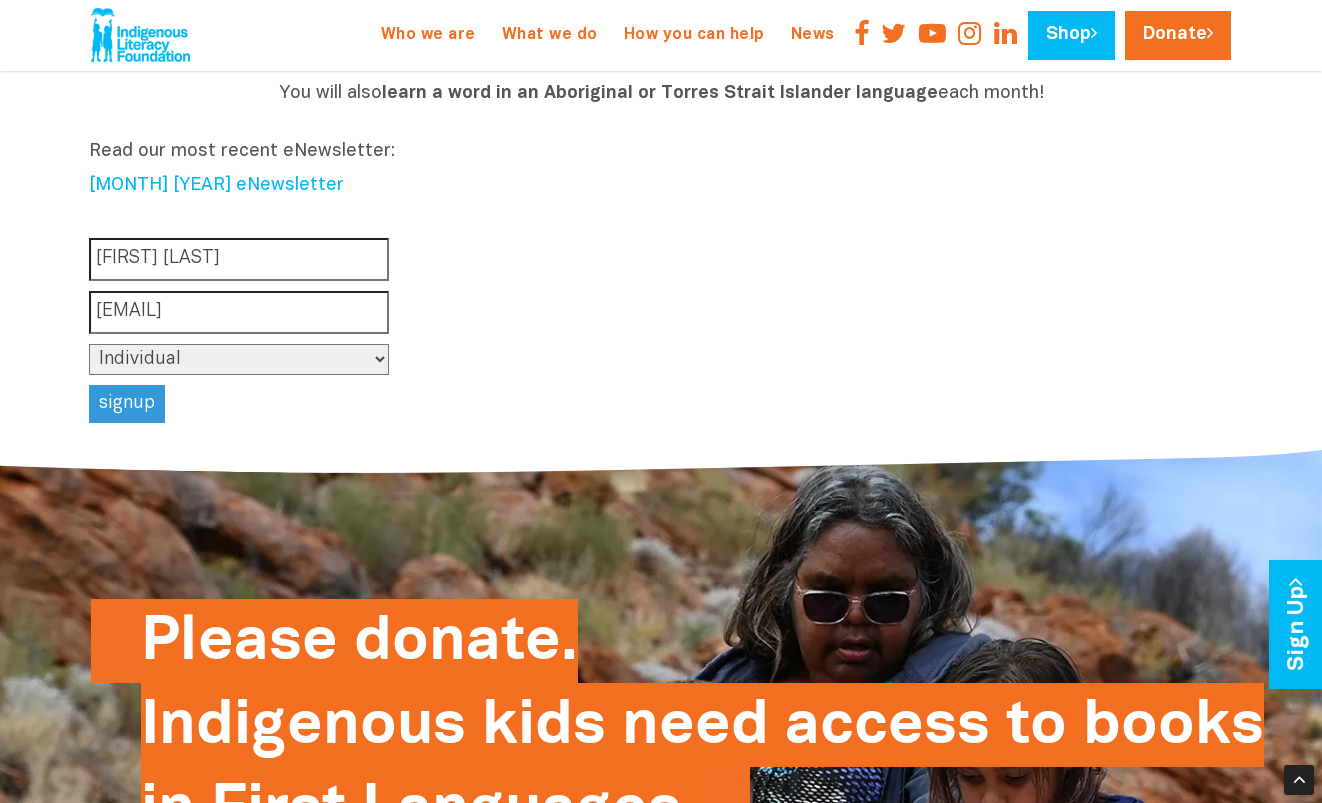 drag, startPoint x: 218, startPoint y: 261, endPoint x: 41, endPoint y: 243, distance: 177.9129 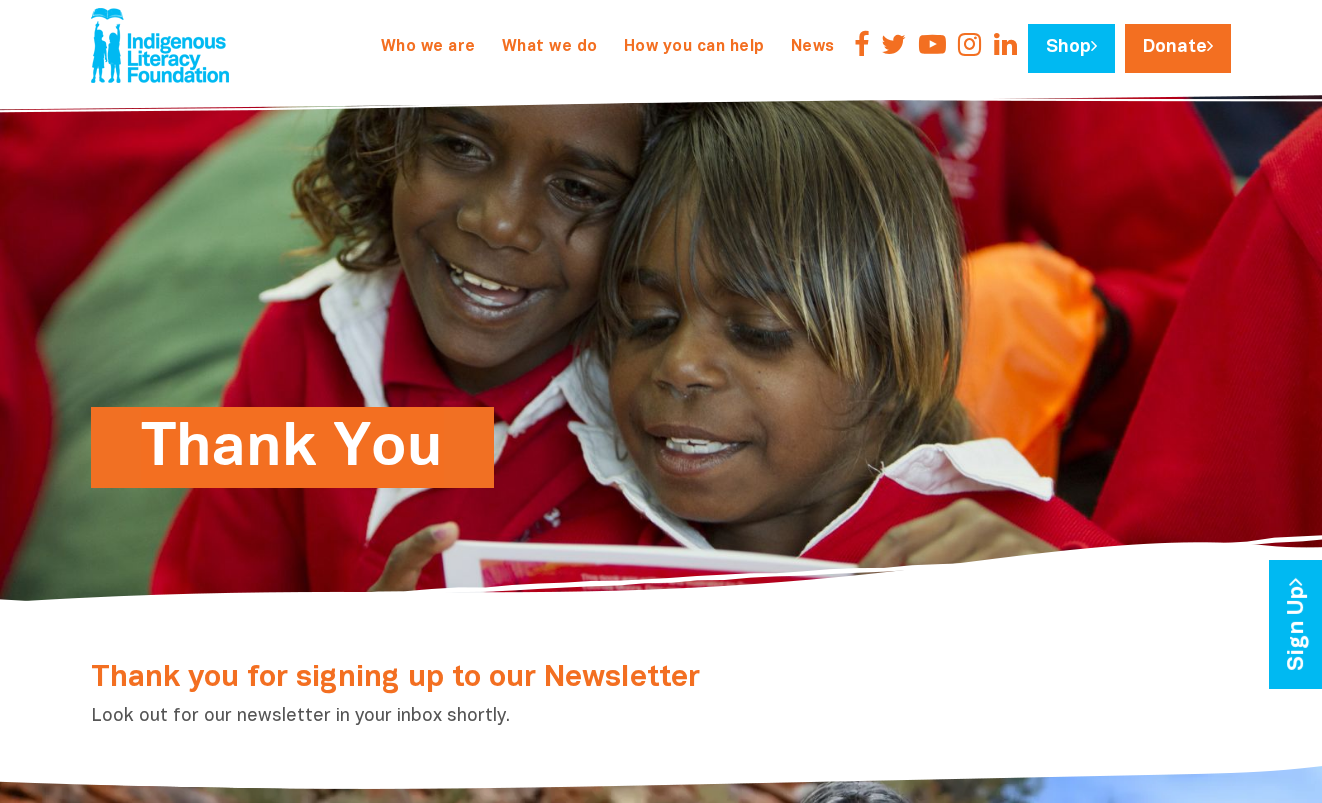 scroll, scrollTop: 0, scrollLeft: 0, axis: both 